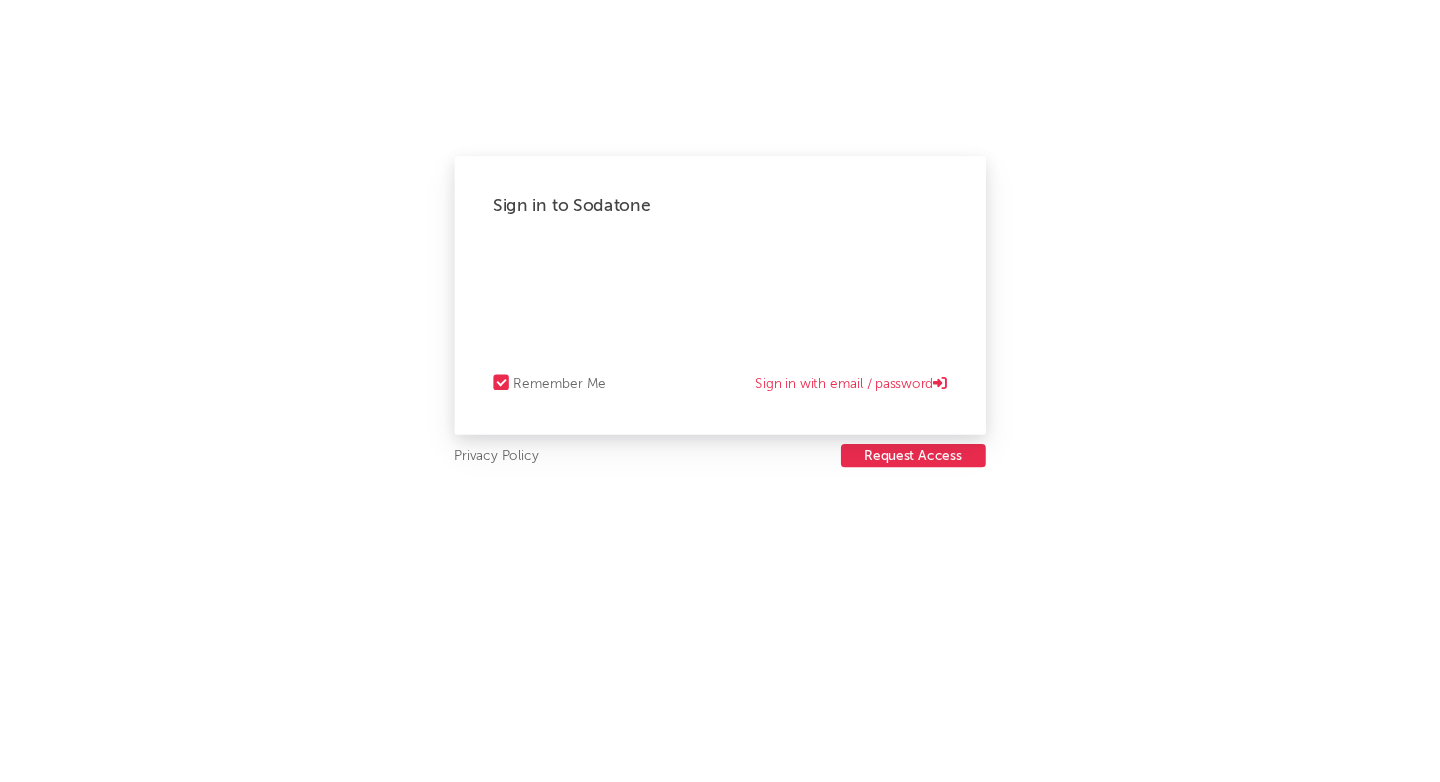 scroll, scrollTop: 0, scrollLeft: 0, axis: both 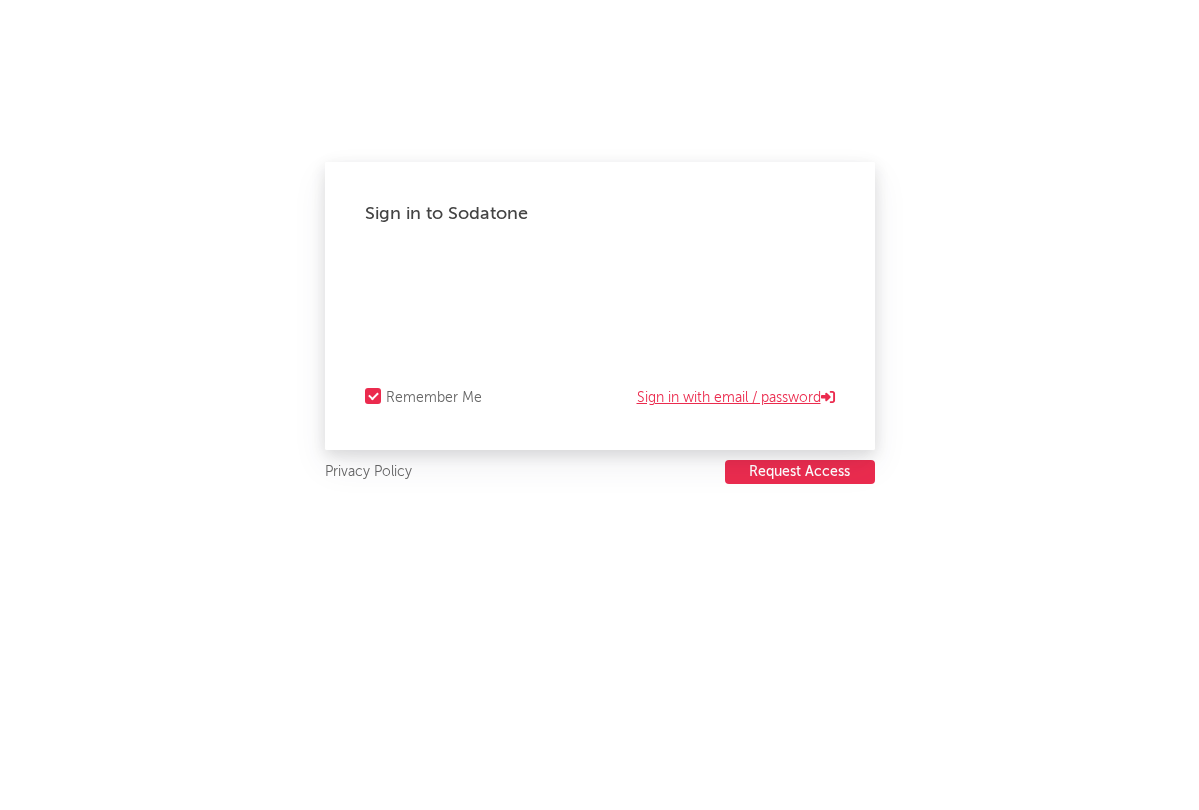 click on "Sign in with email / password" at bounding box center (736, 398) 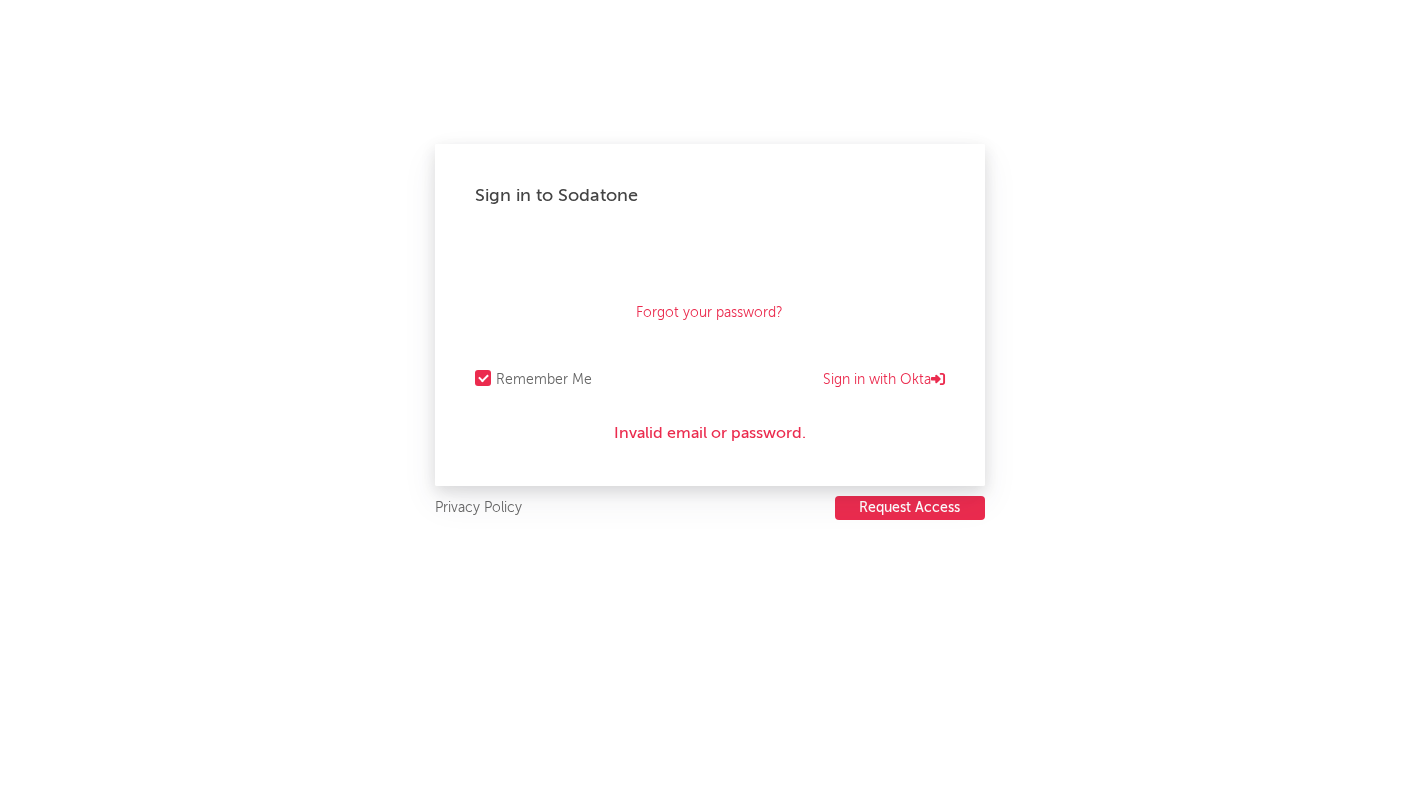 click on "Forgot your password?" at bounding box center [710, 288] 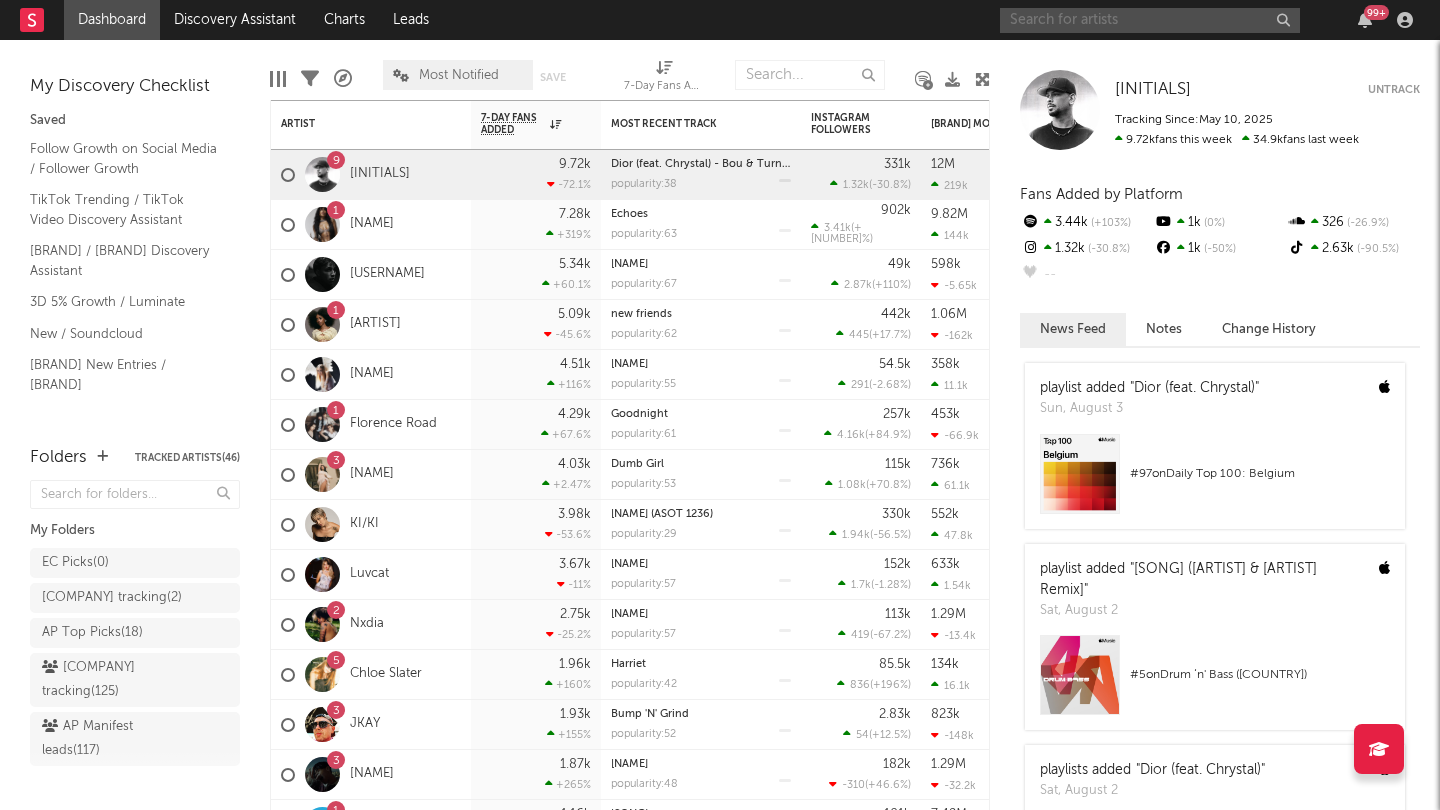 click at bounding box center [1150, 20] 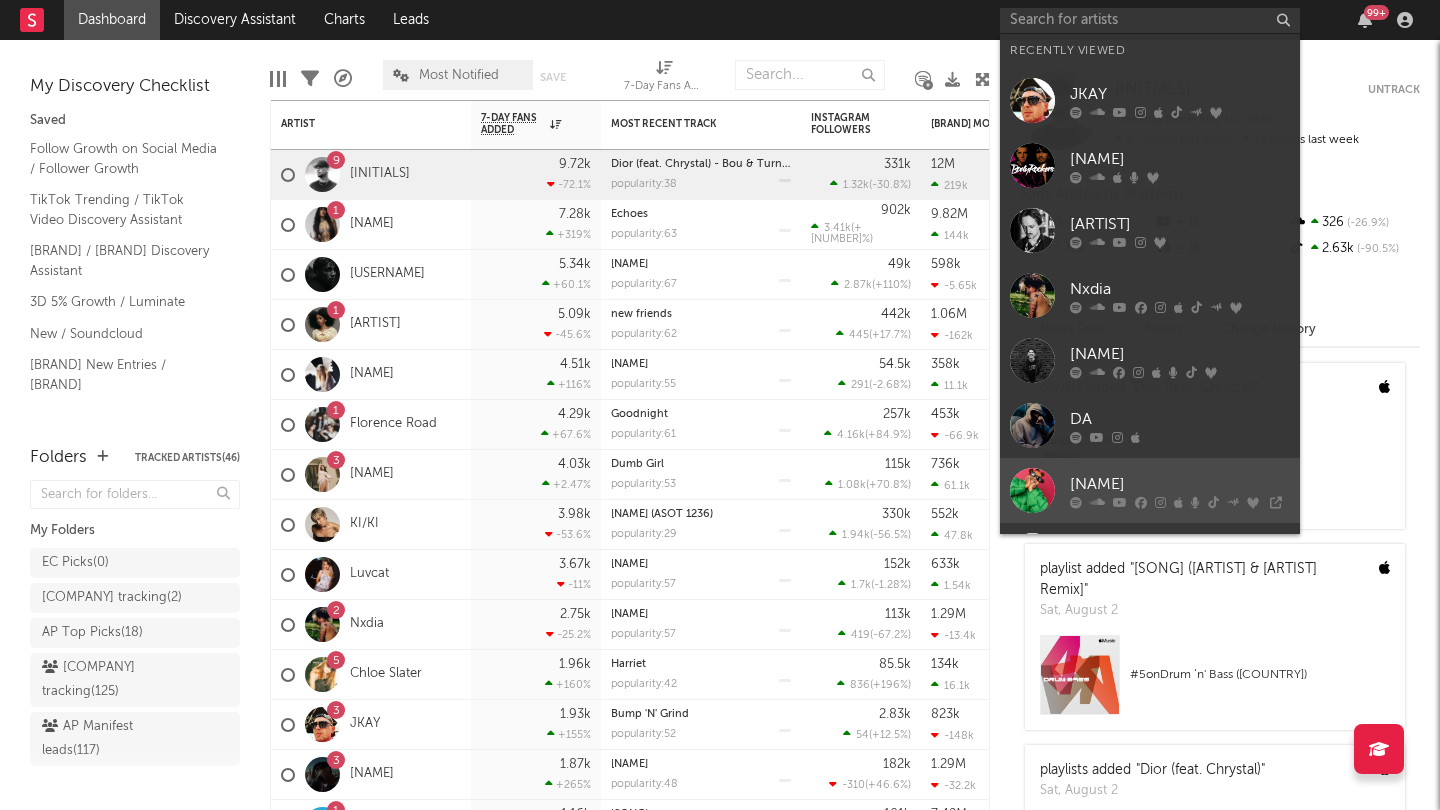 click on "[NAME]" at bounding box center (1180, 484) 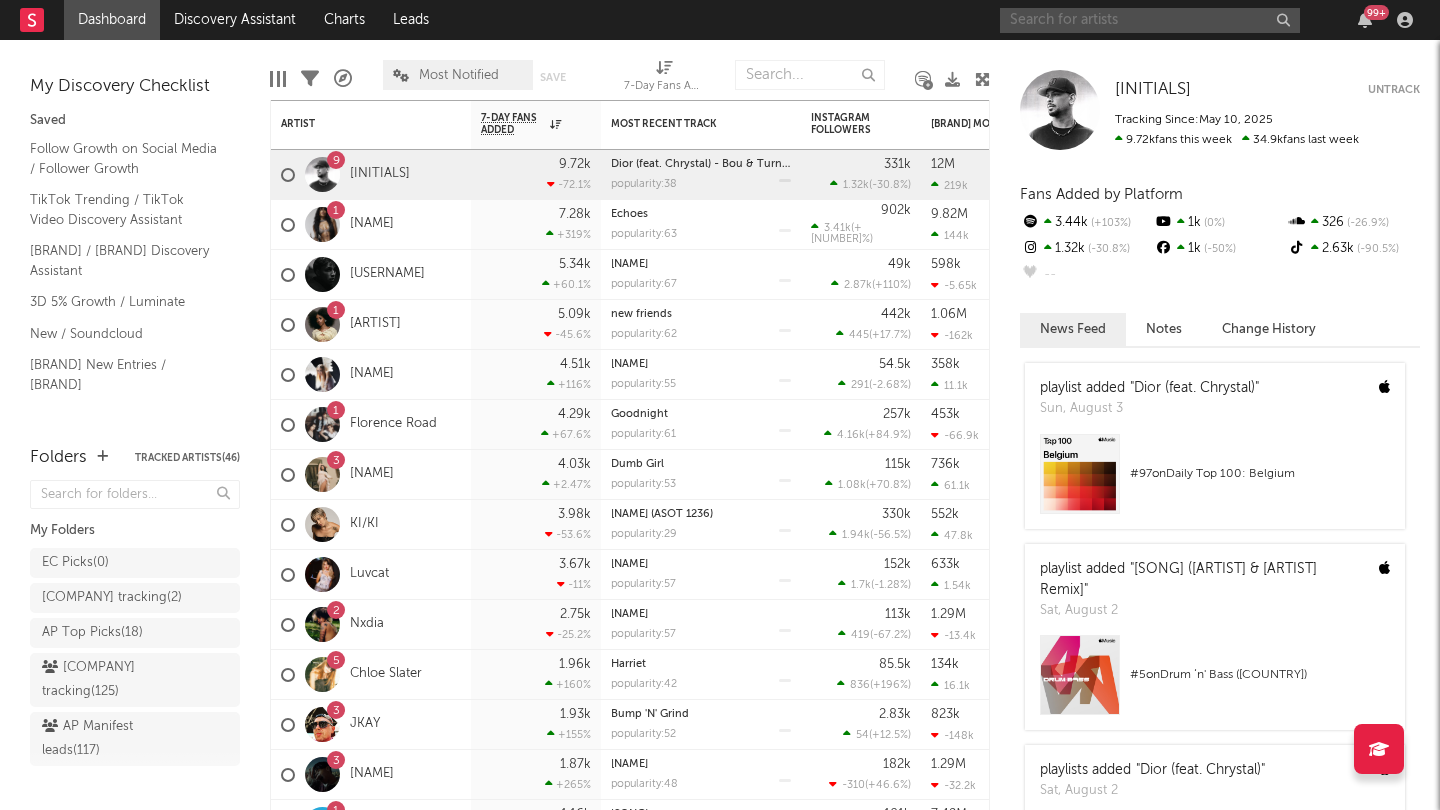 click at bounding box center [1150, 20] 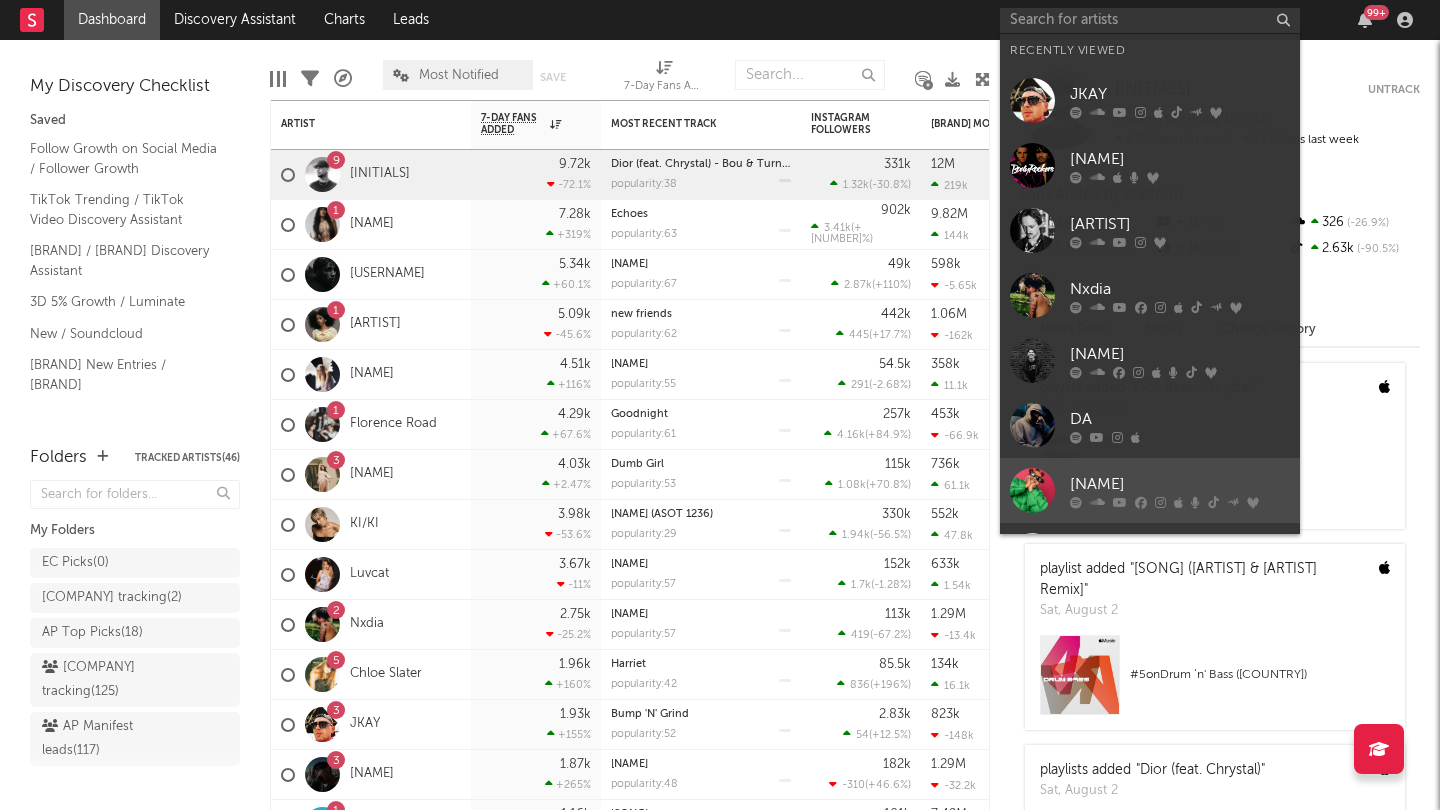 click on "[NAME]" at bounding box center [1180, 484] 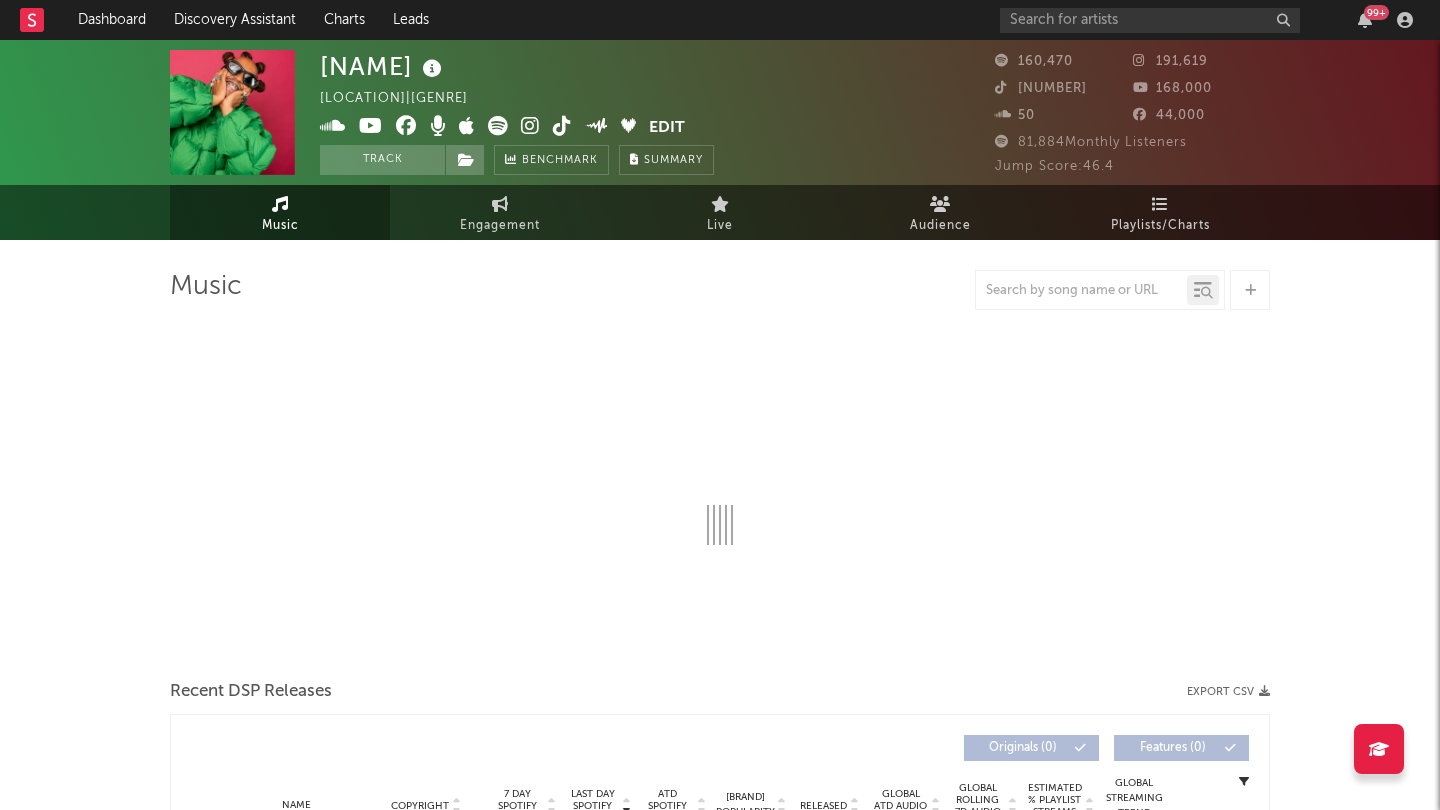 click 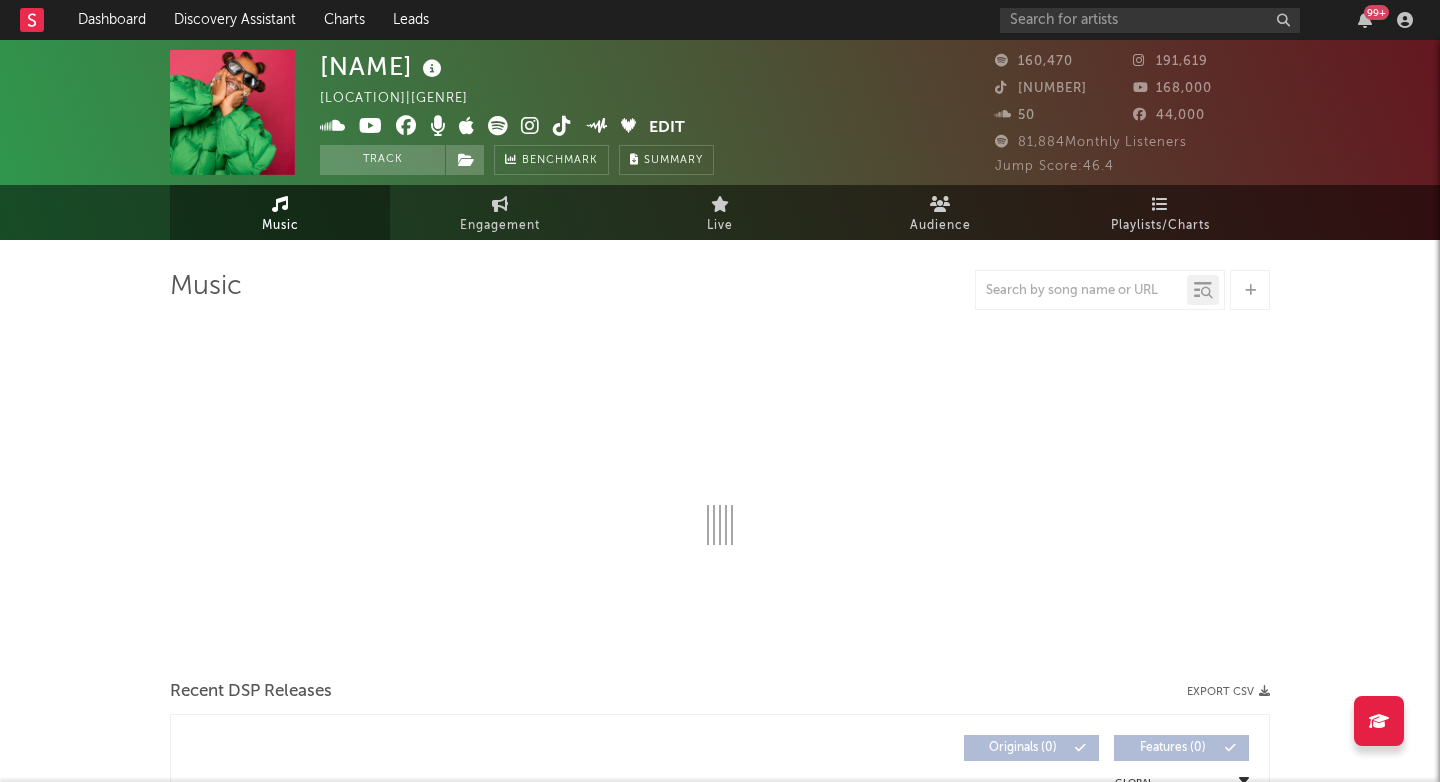 select on "6m" 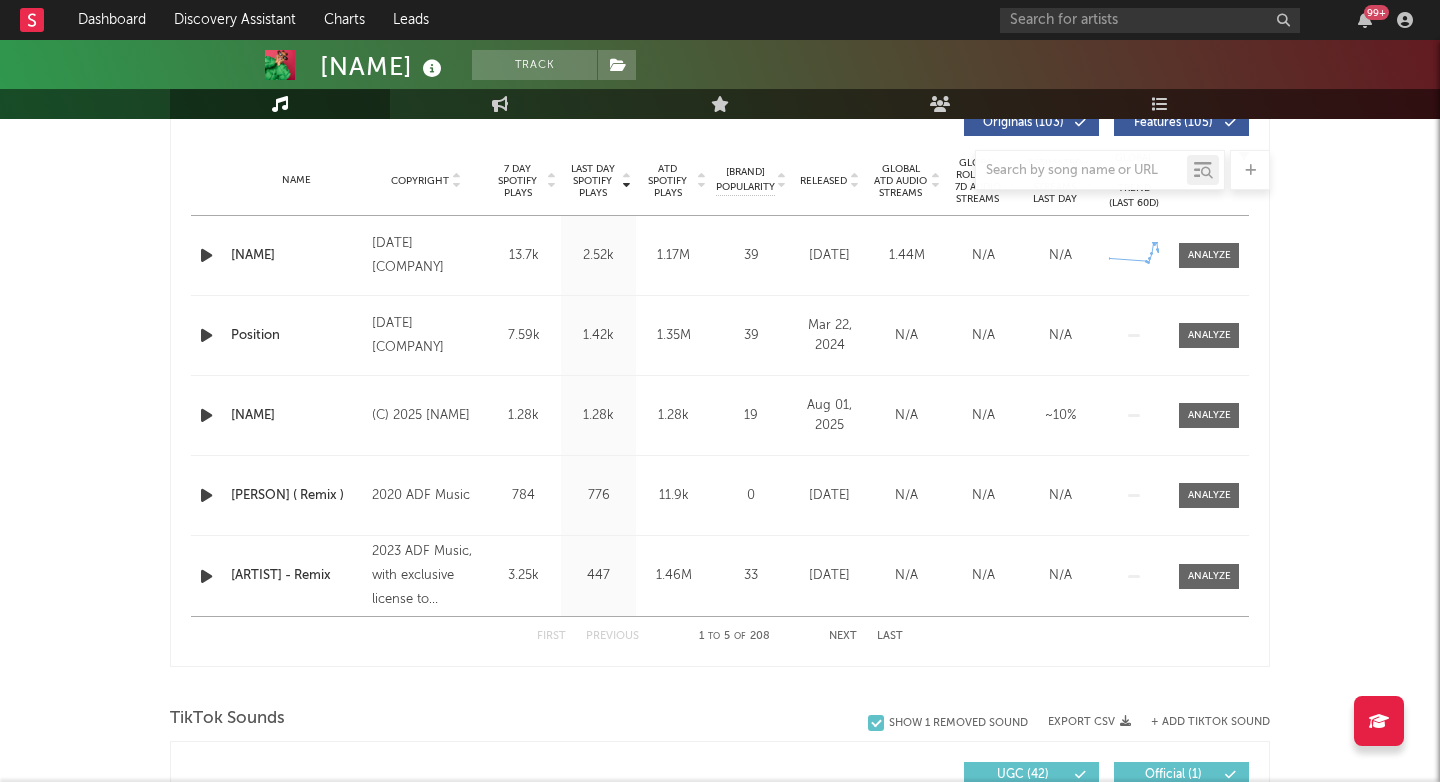 scroll, scrollTop: 808, scrollLeft: 0, axis: vertical 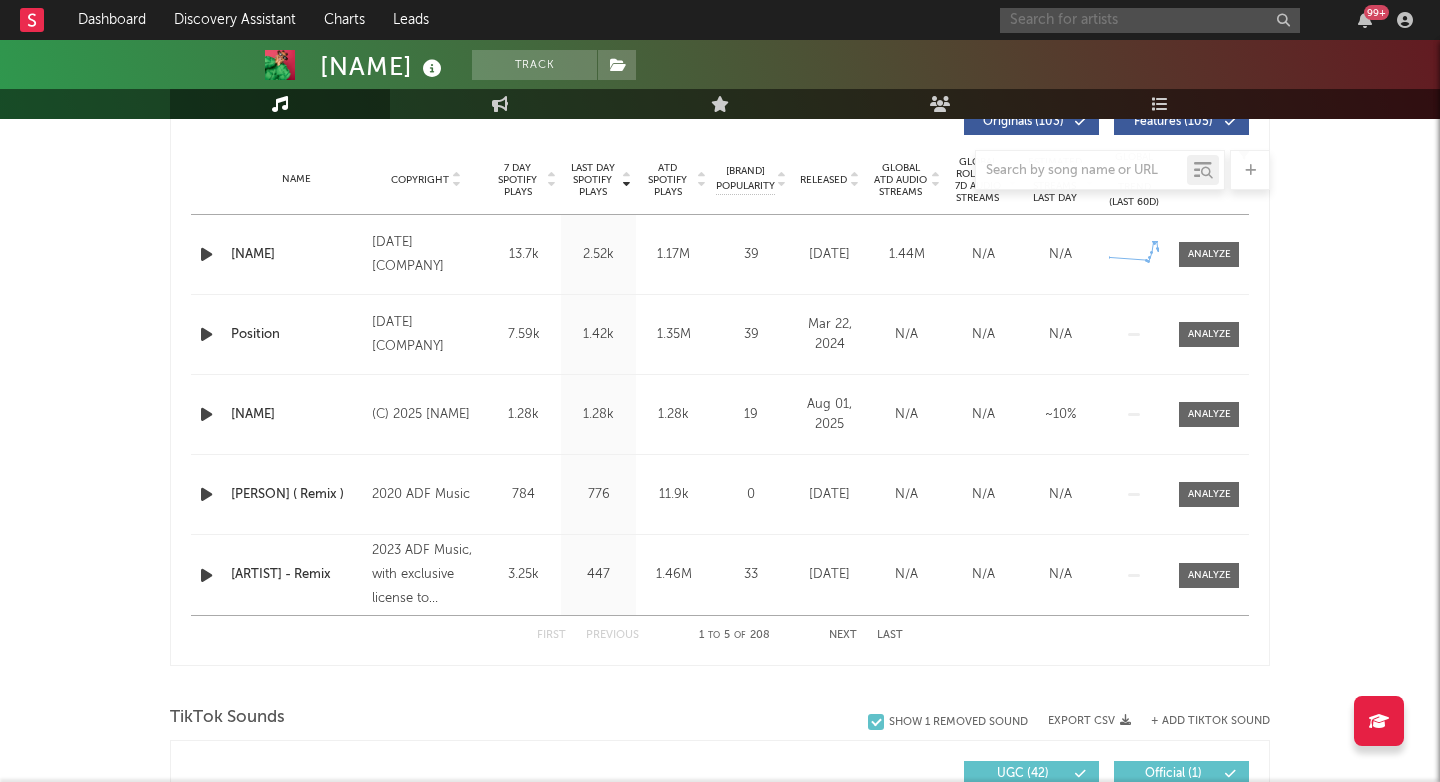 click at bounding box center (1150, 20) 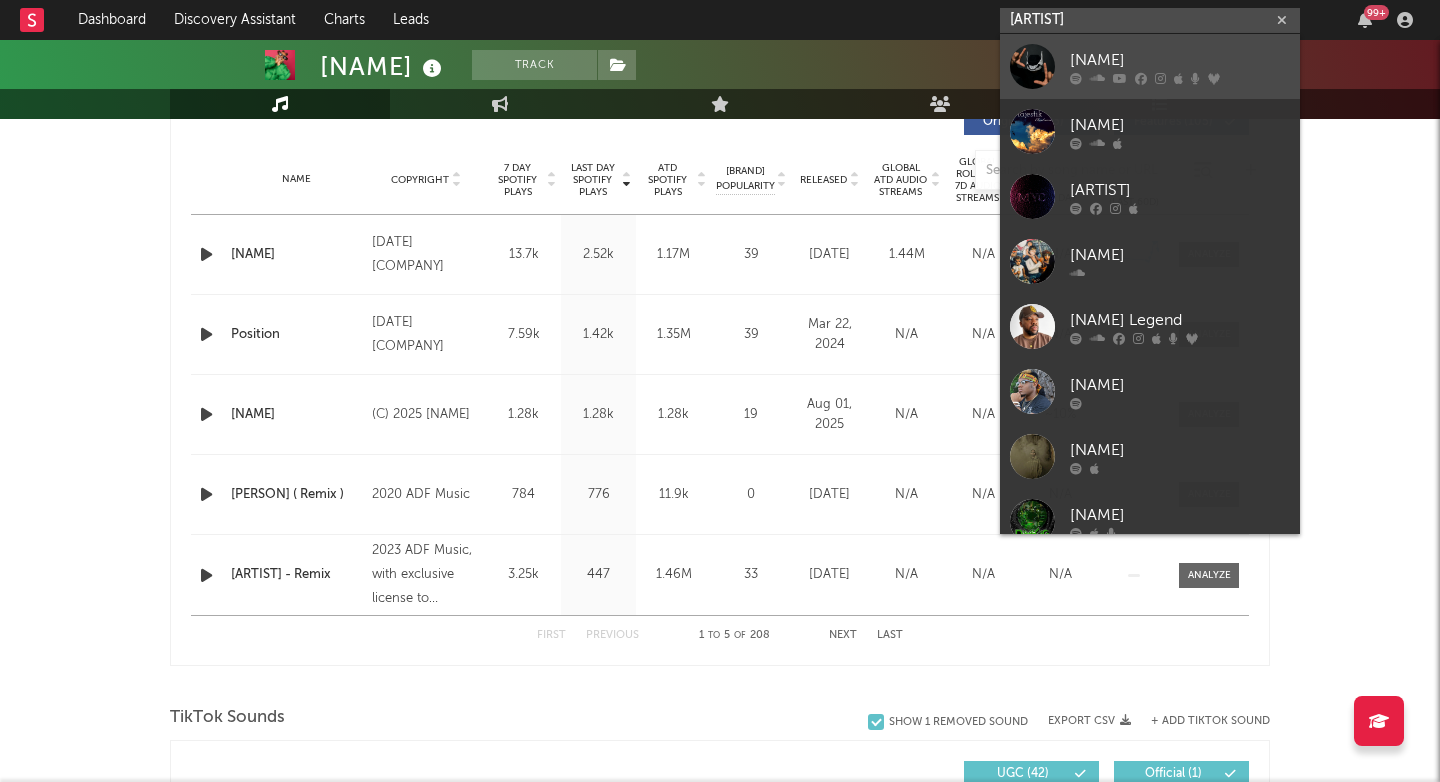 type on "[ARTIST]" 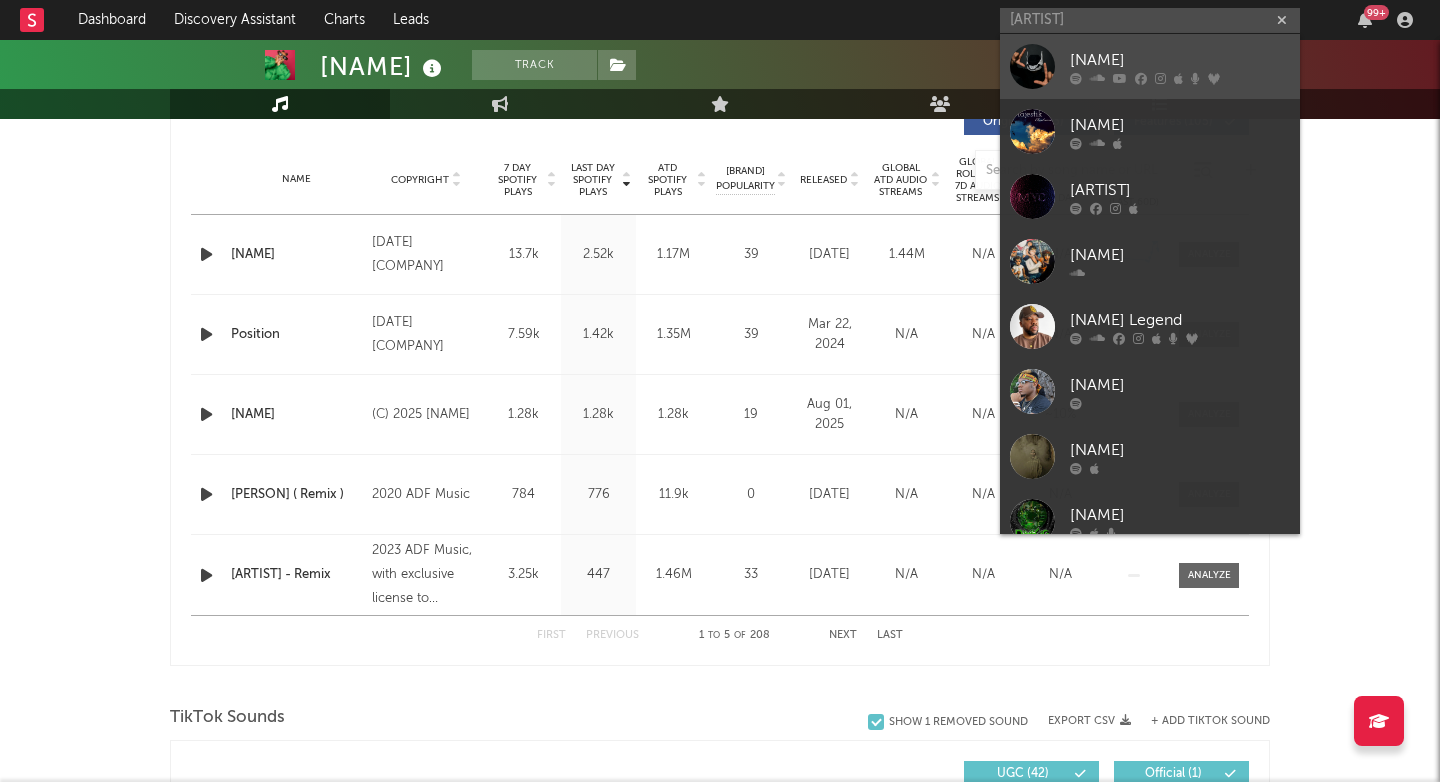 click on "[NAME]" at bounding box center [1180, 60] 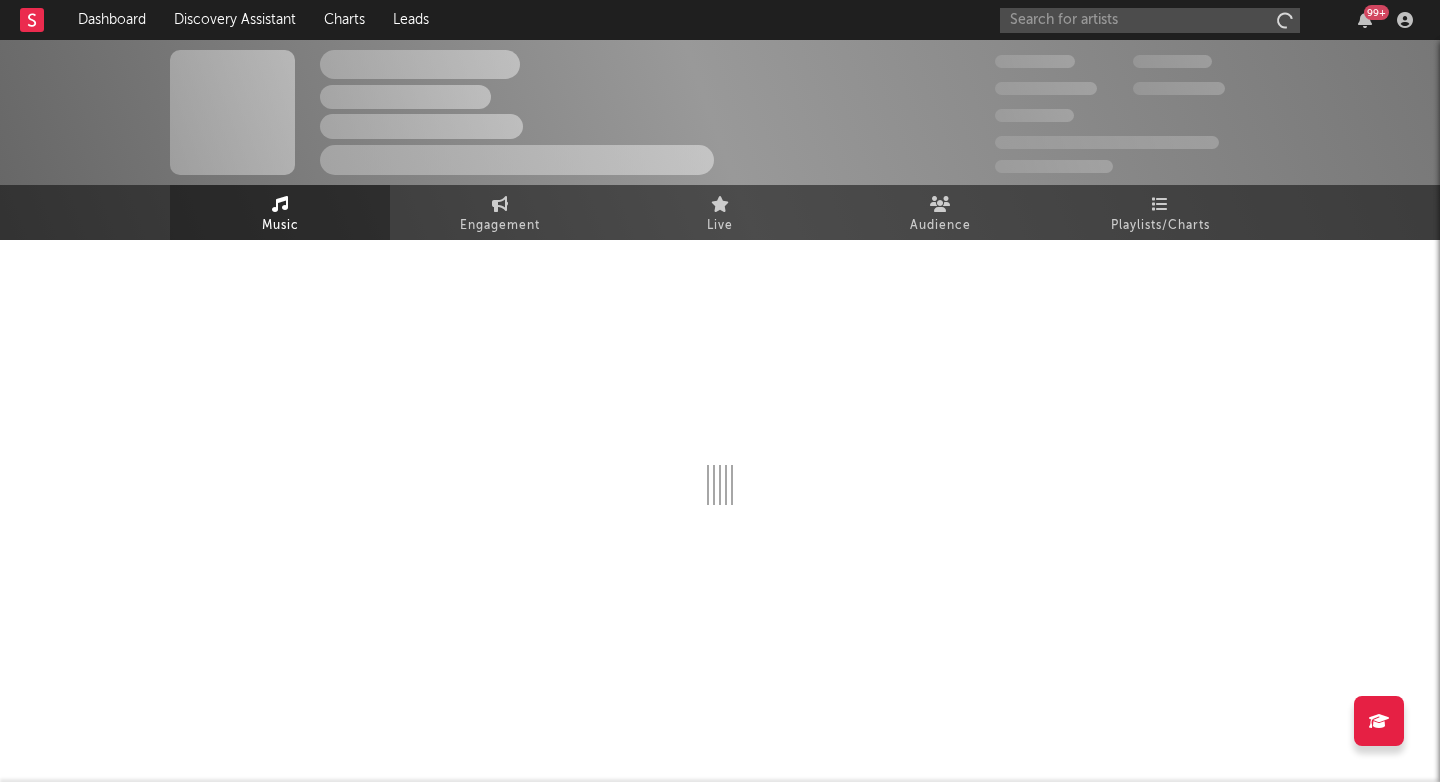 scroll, scrollTop: 0, scrollLeft: 0, axis: both 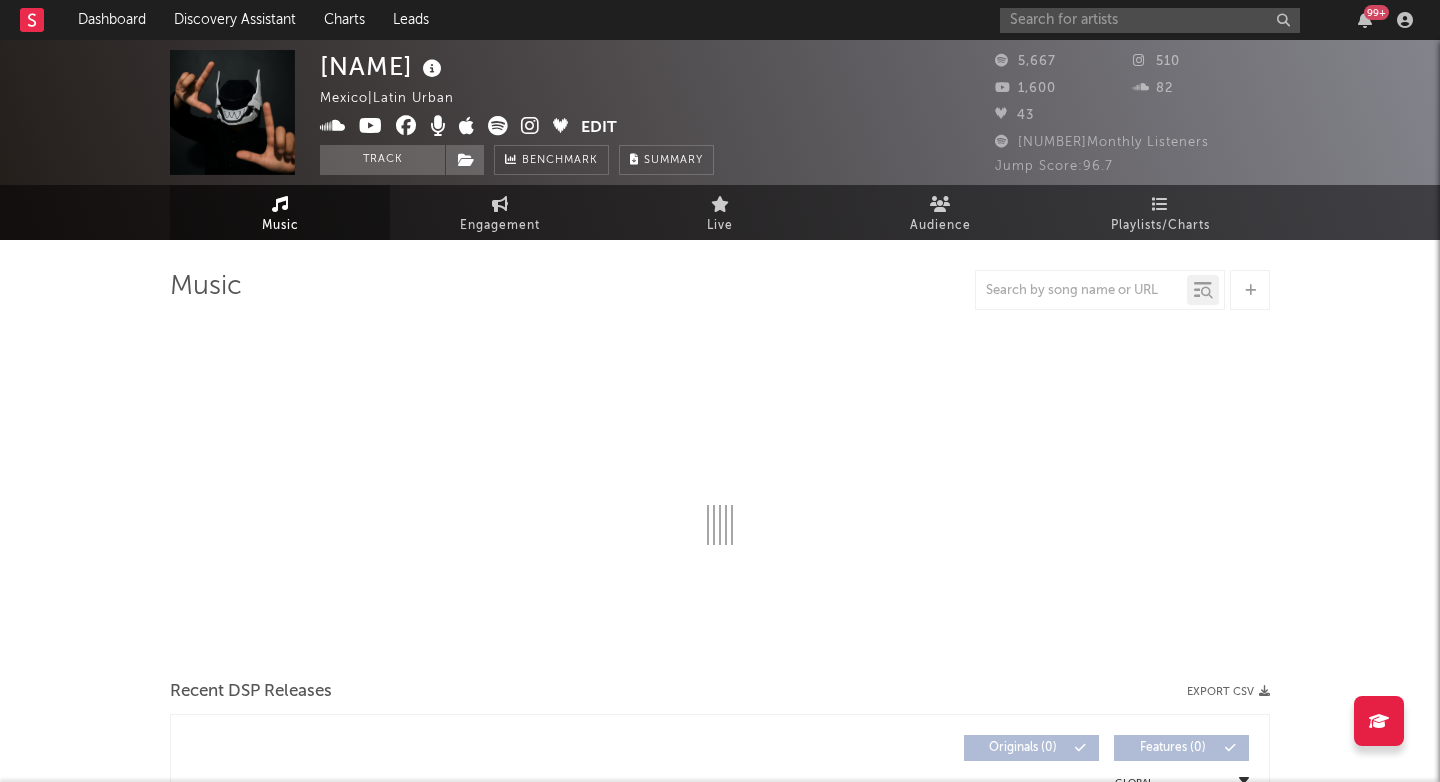 select on "1w" 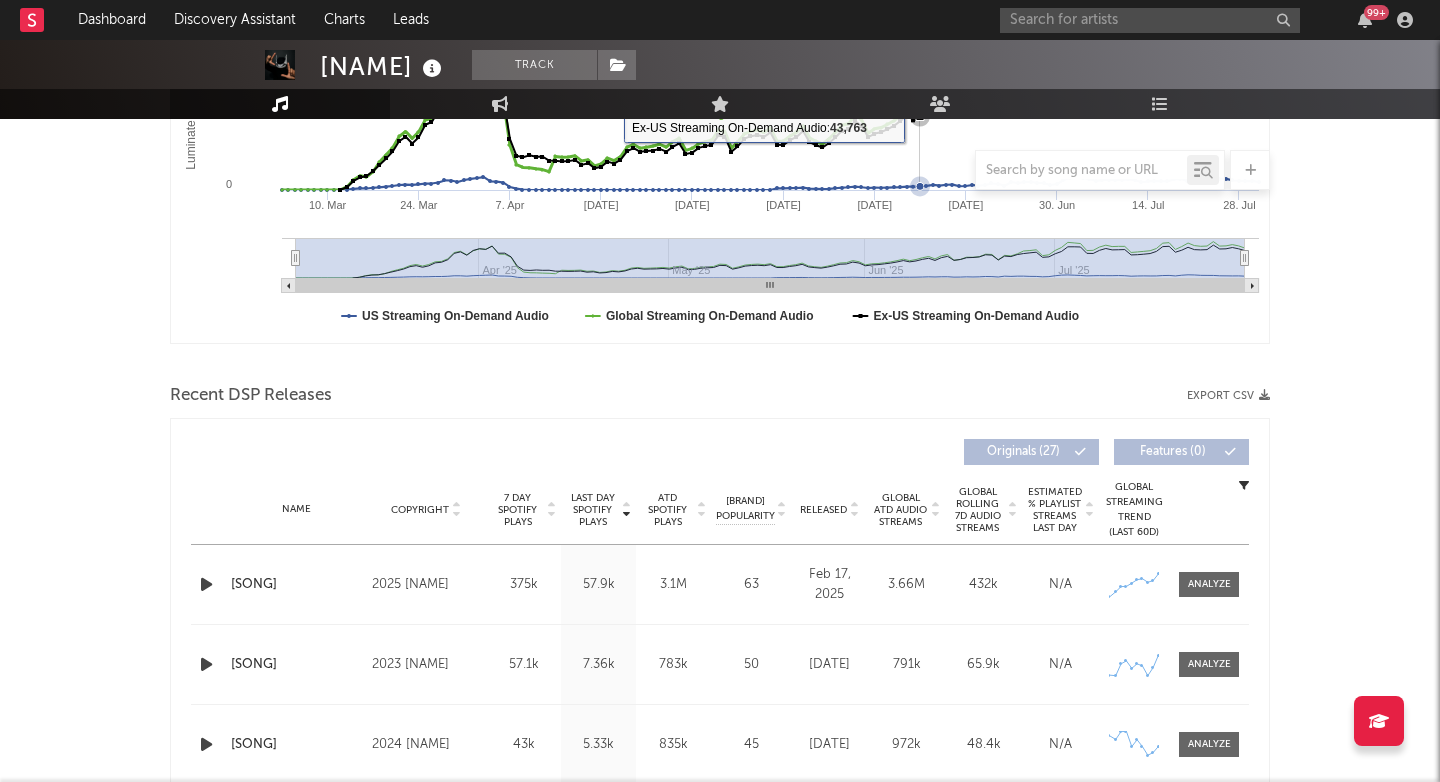 scroll, scrollTop: 653, scrollLeft: 0, axis: vertical 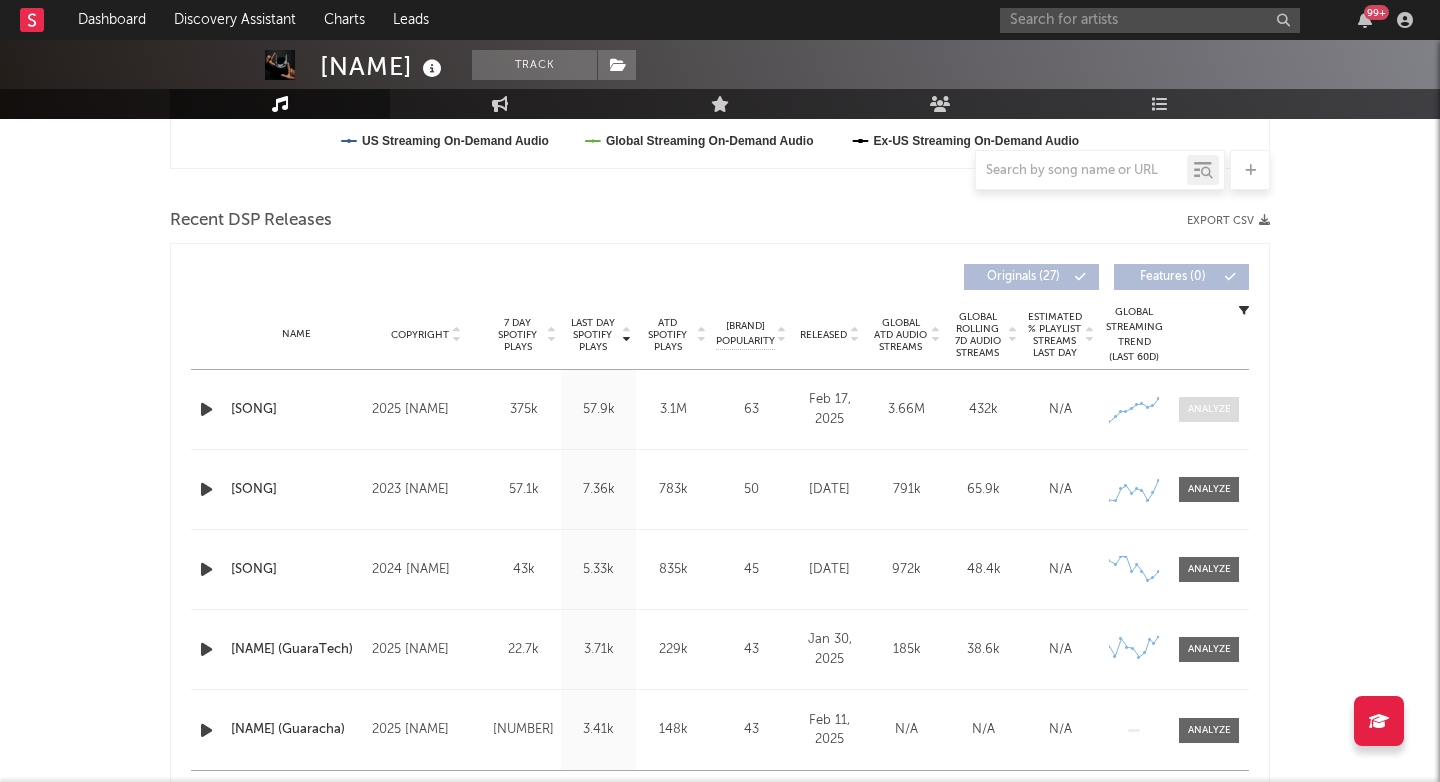click at bounding box center [1209, 409] 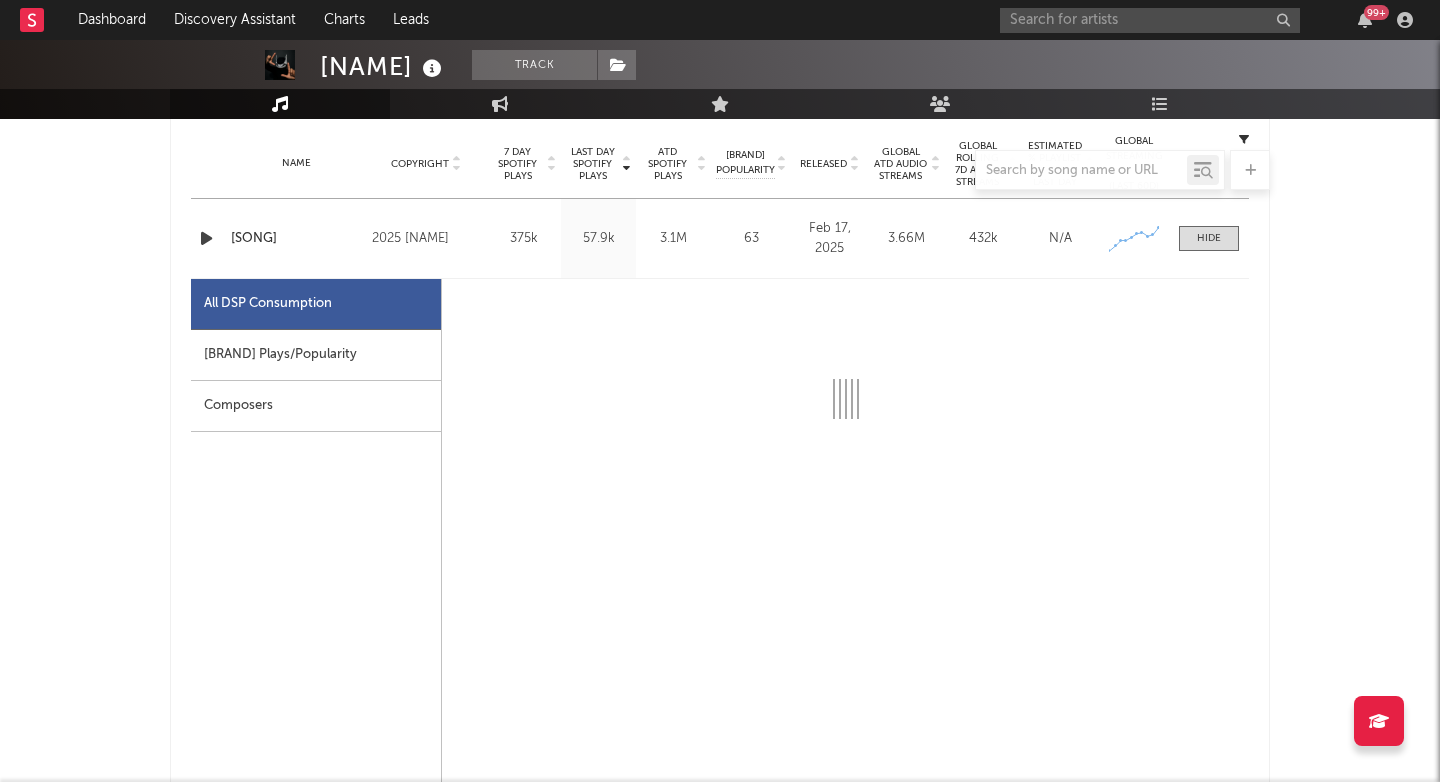 scroll, scrollTop: 822, scrollLeft: 0, axis: vertical 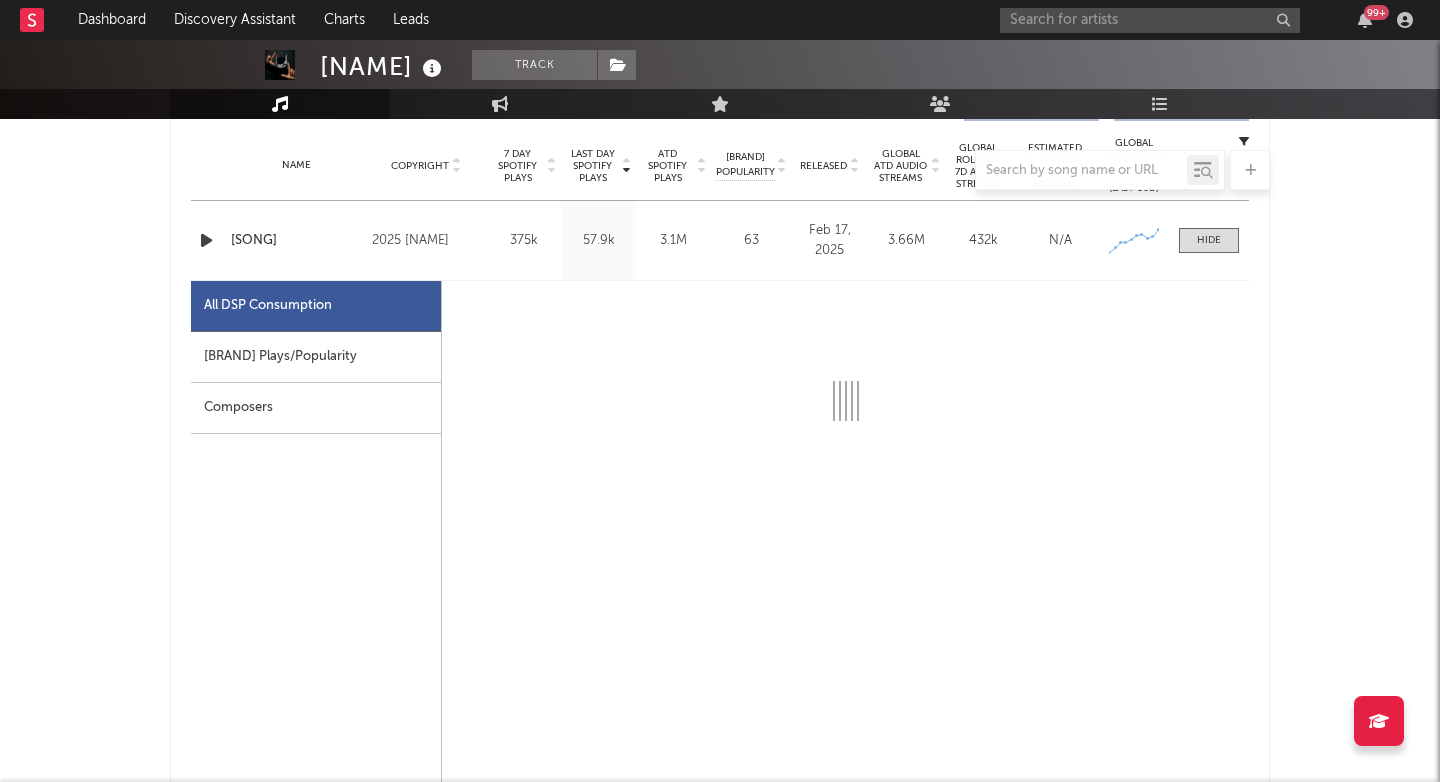 select on "1w" 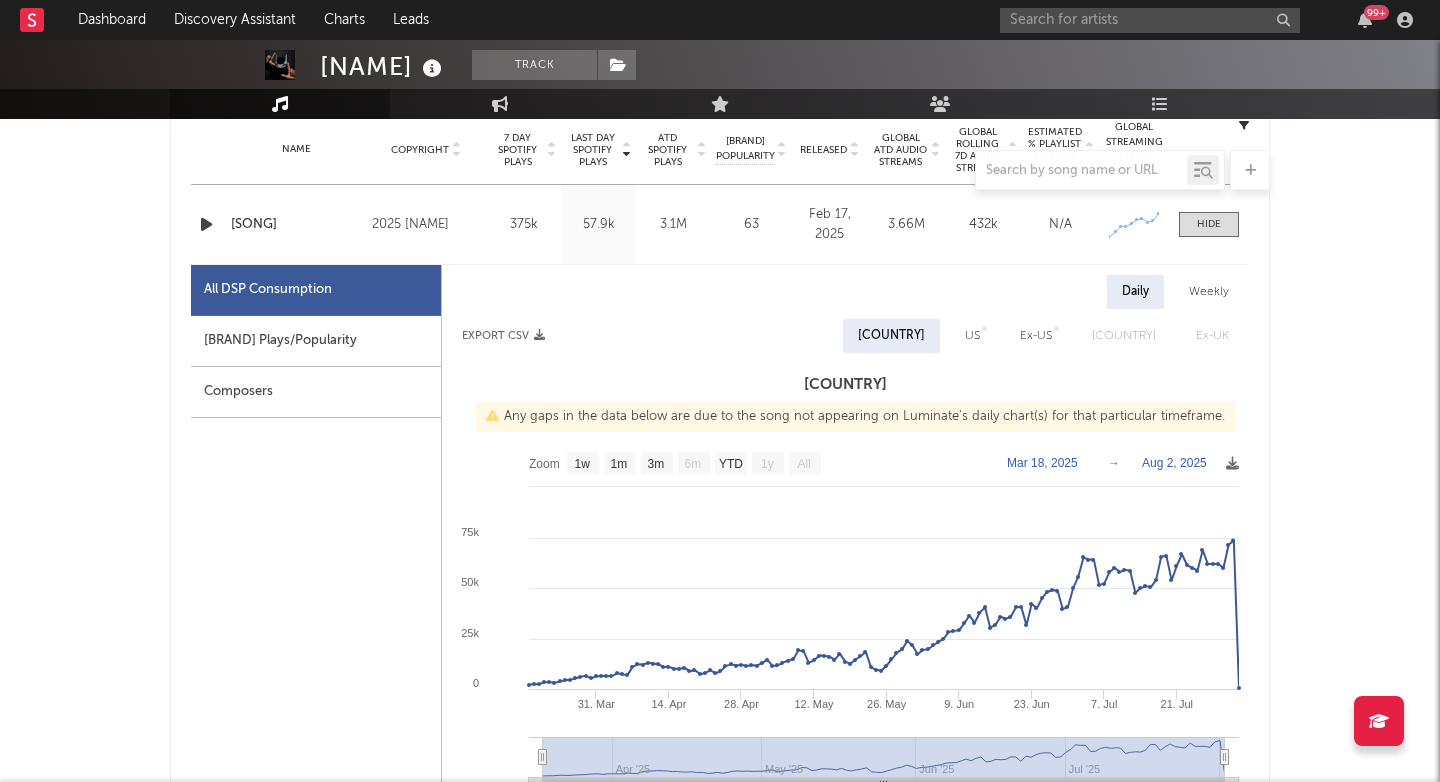 scroll, scrollTop: 841, scrollLeft: 0, axis: vertical 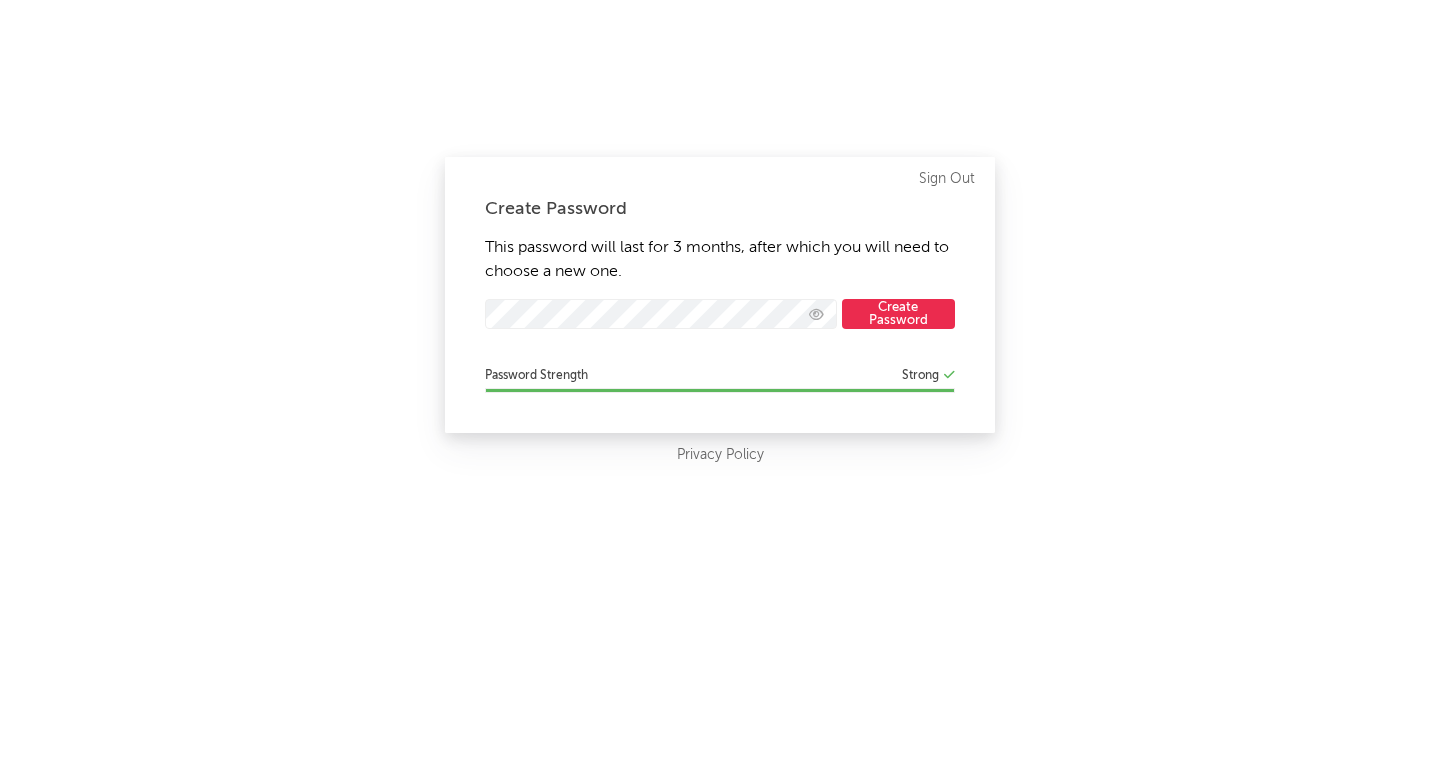 click on "Create Password This password will last for 3 months, after which you will need to choose a new one. [EMAIL] Create Password Password Strength Strong Sign Out Privacy Policy" at bounding box center (720, 391) 